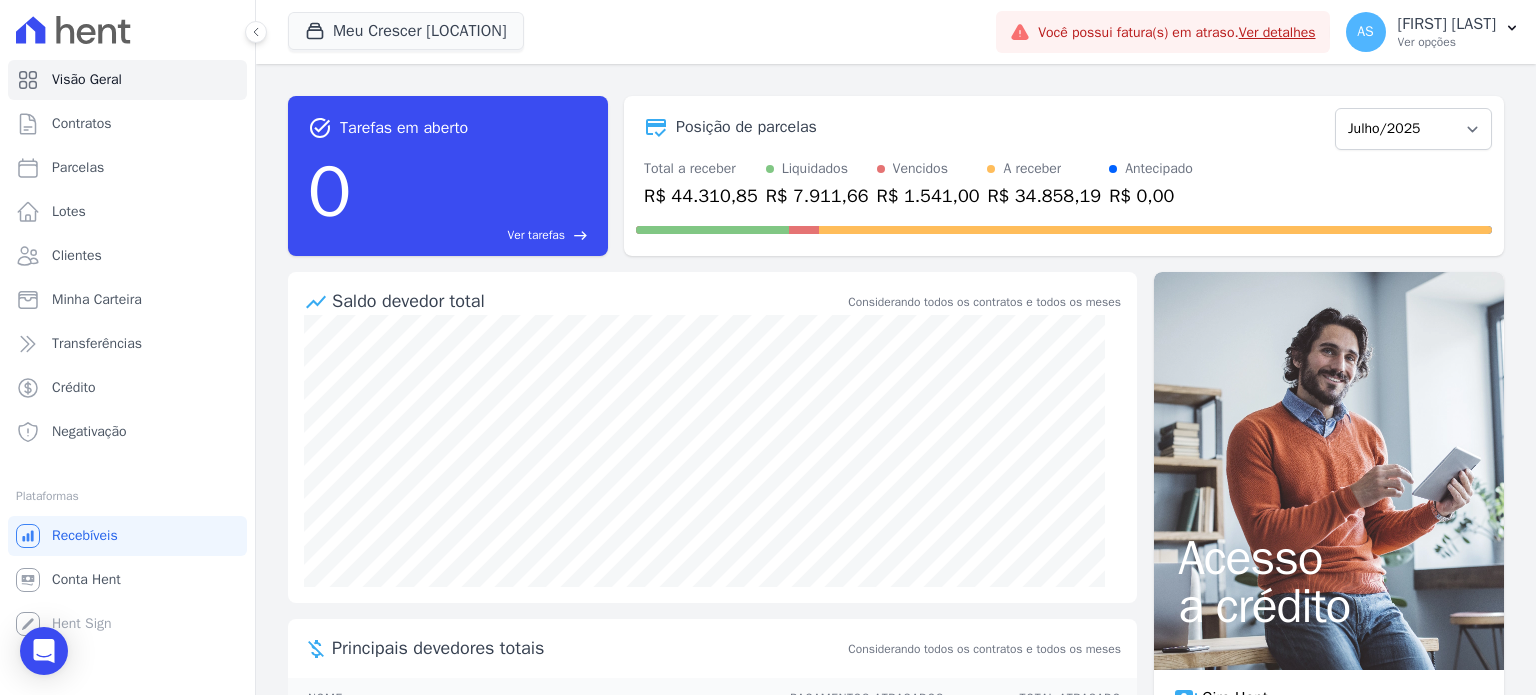 scroll, scrollTop: 0, scrollLeft: 0, axis: both 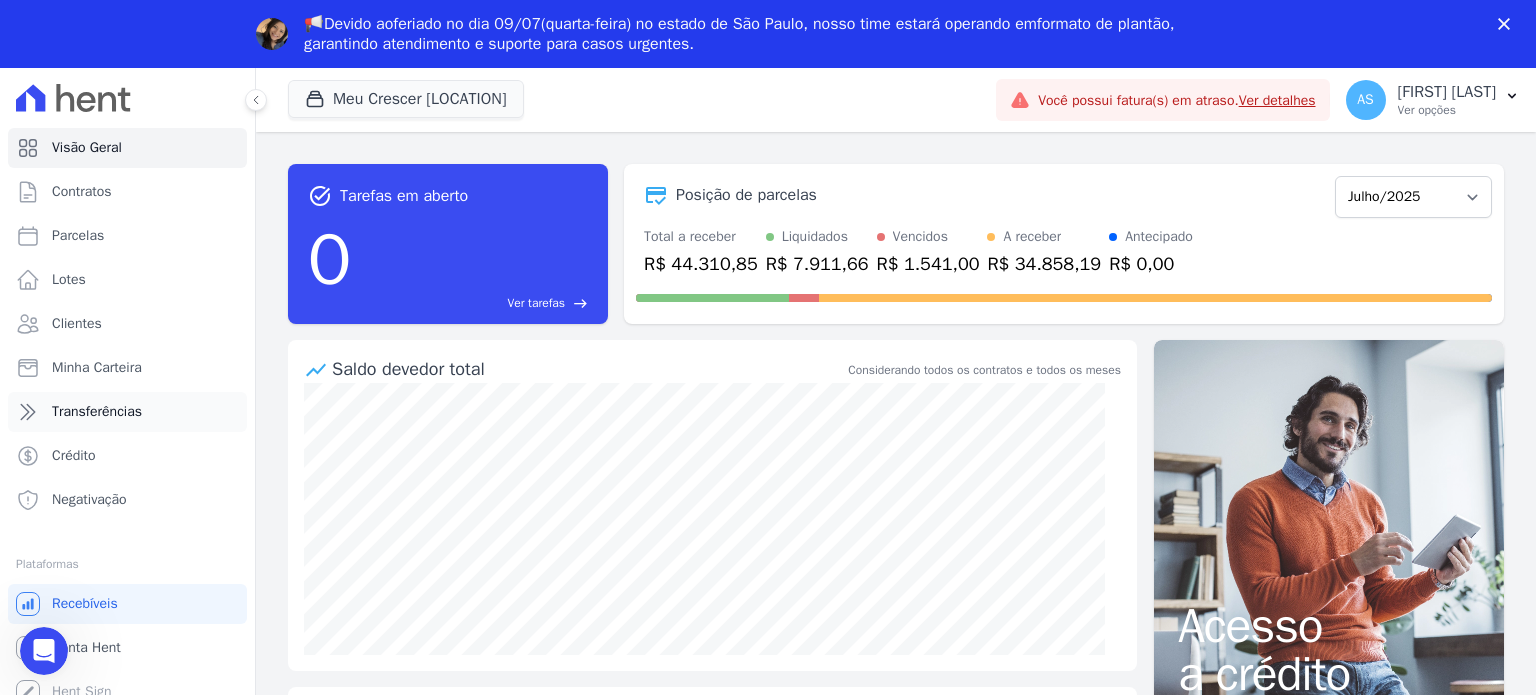 click on "Transferências" at bounding box center (97, 412) 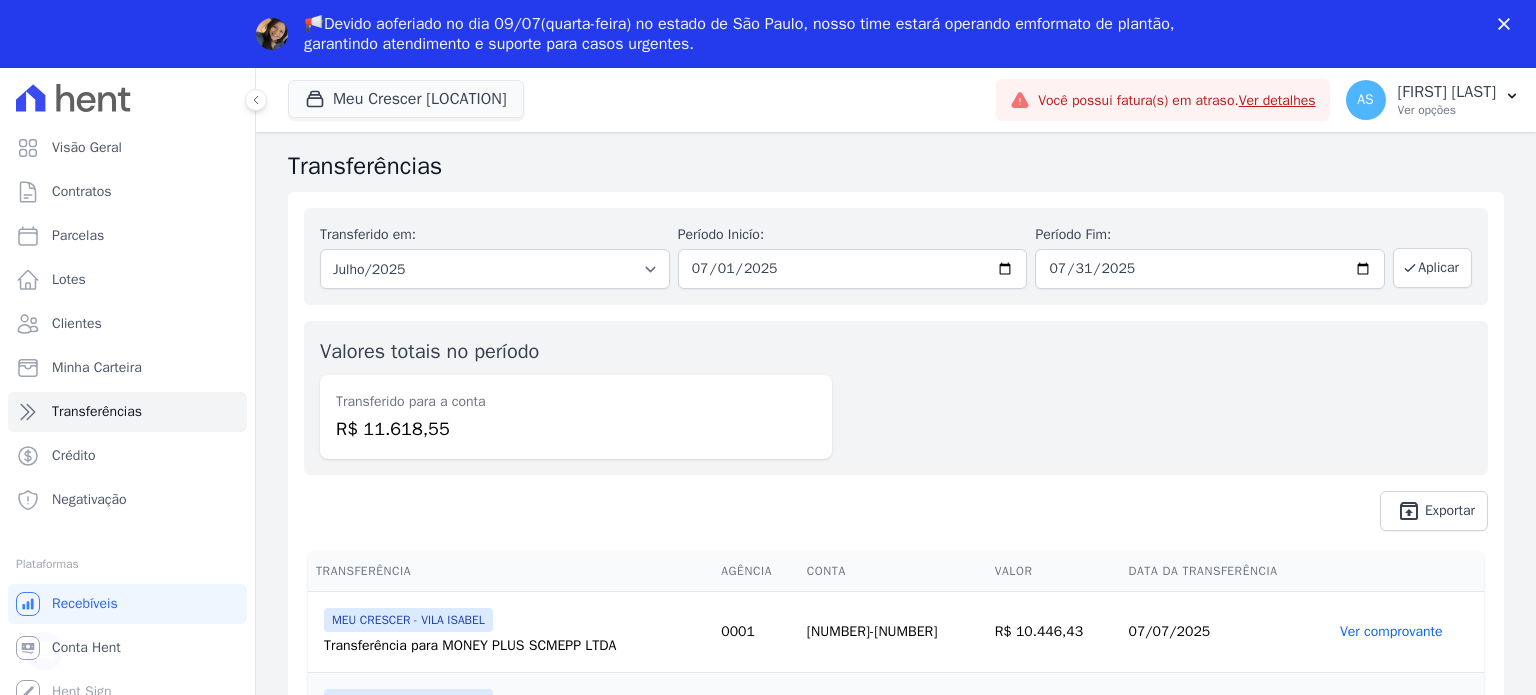 scroll, scrollTop: 0, scrollLeft: 0, axis: both 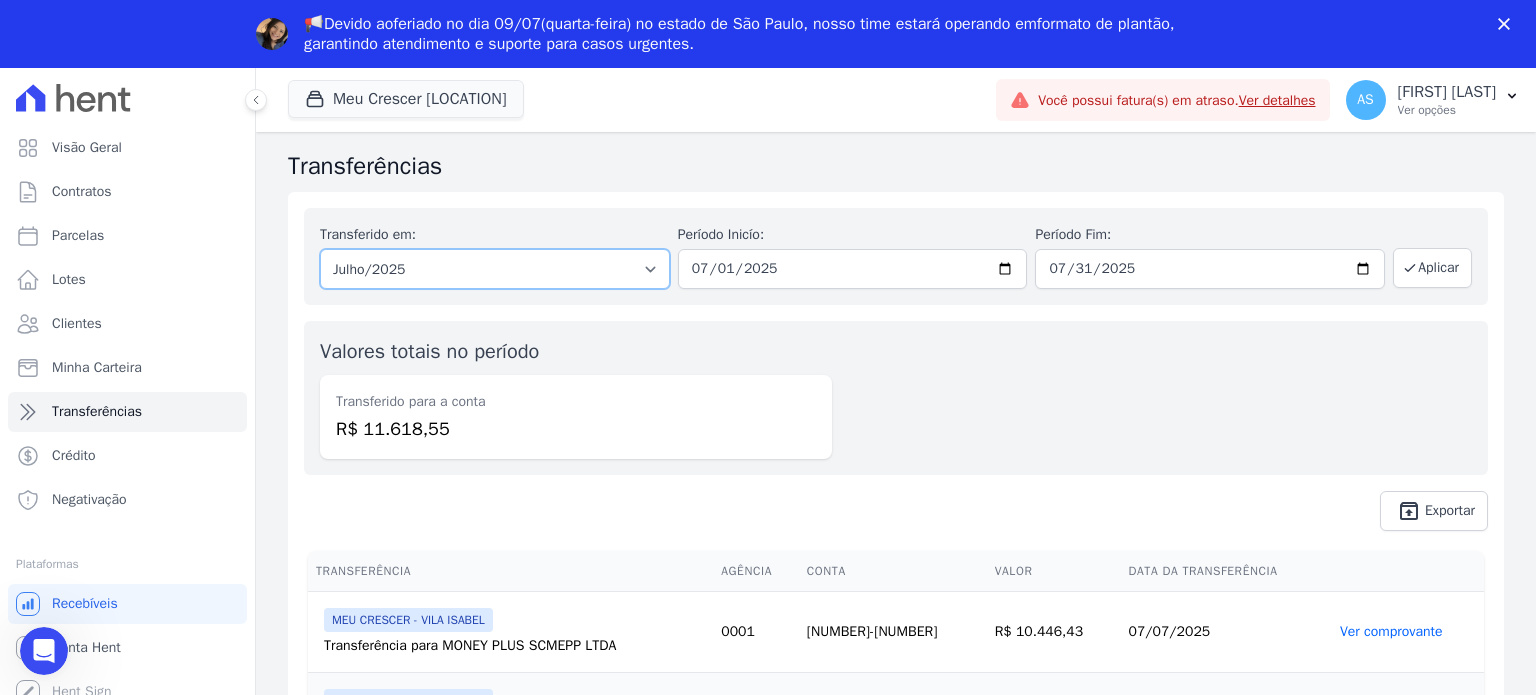 click on "Todos os meses
Fevereiro/2025
Março/2025
Abril/2025
Maio/2025
Junho/2025
Julho/2025" at bounding box center [495, 269] 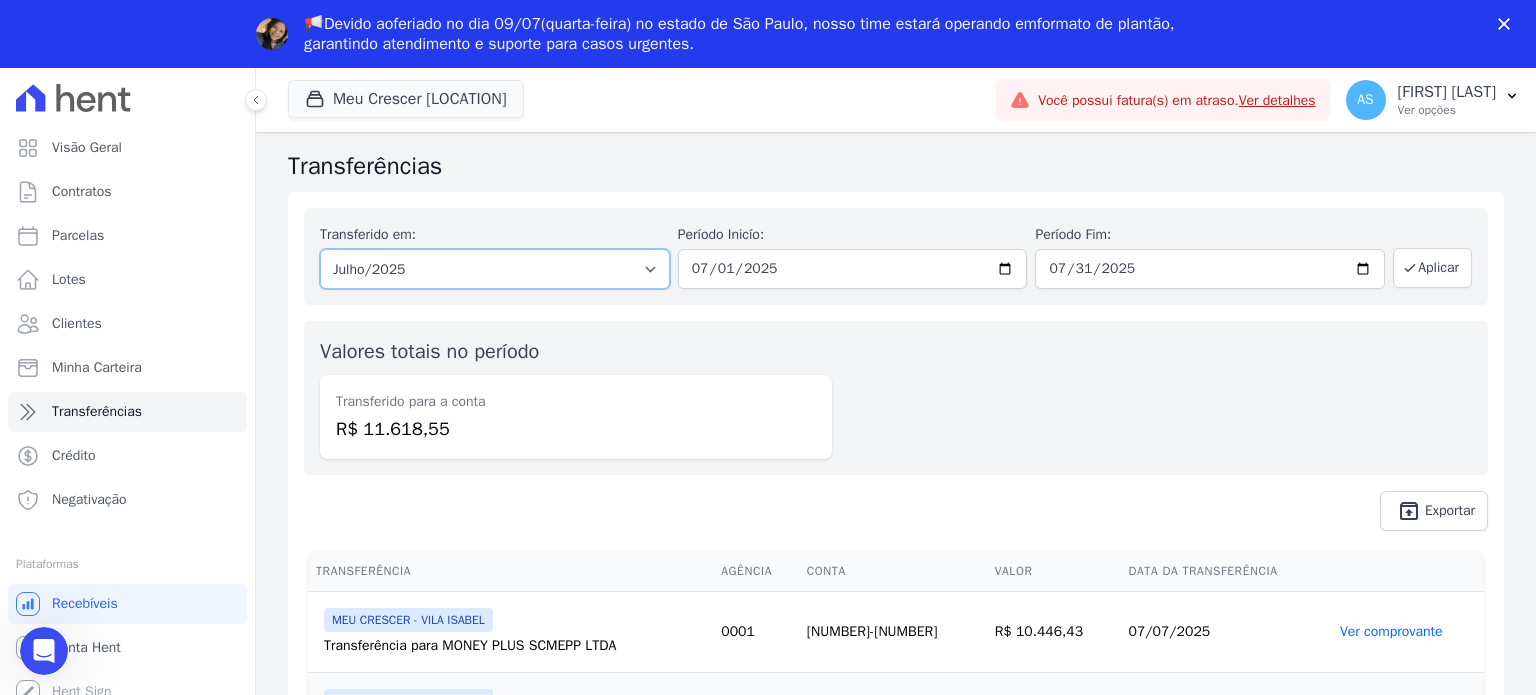 select on "06/2025" 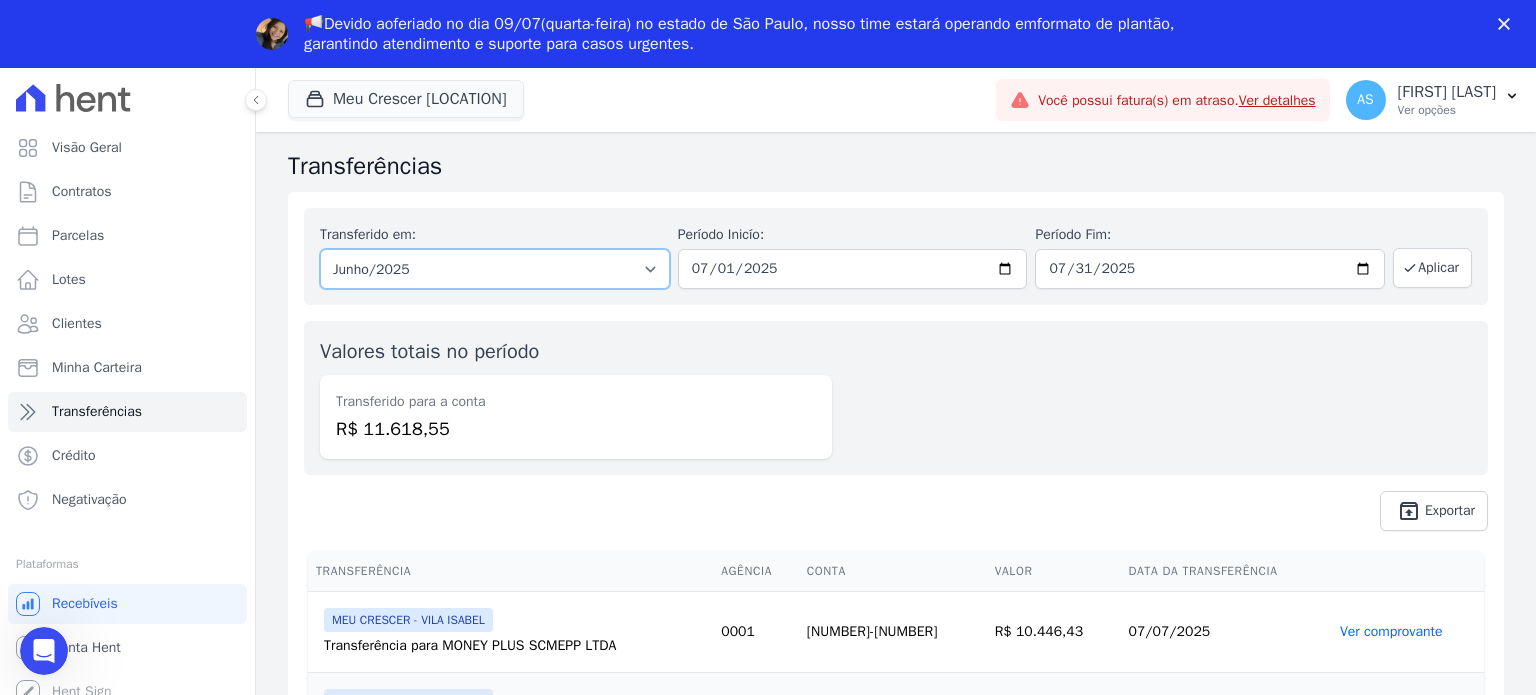 click on "Todos os meses
Fevereiro/2025
Março/2025
Abril/2025
Maio/2025
Junho/2025
Julho/2025" at bounding box center (495, 269) 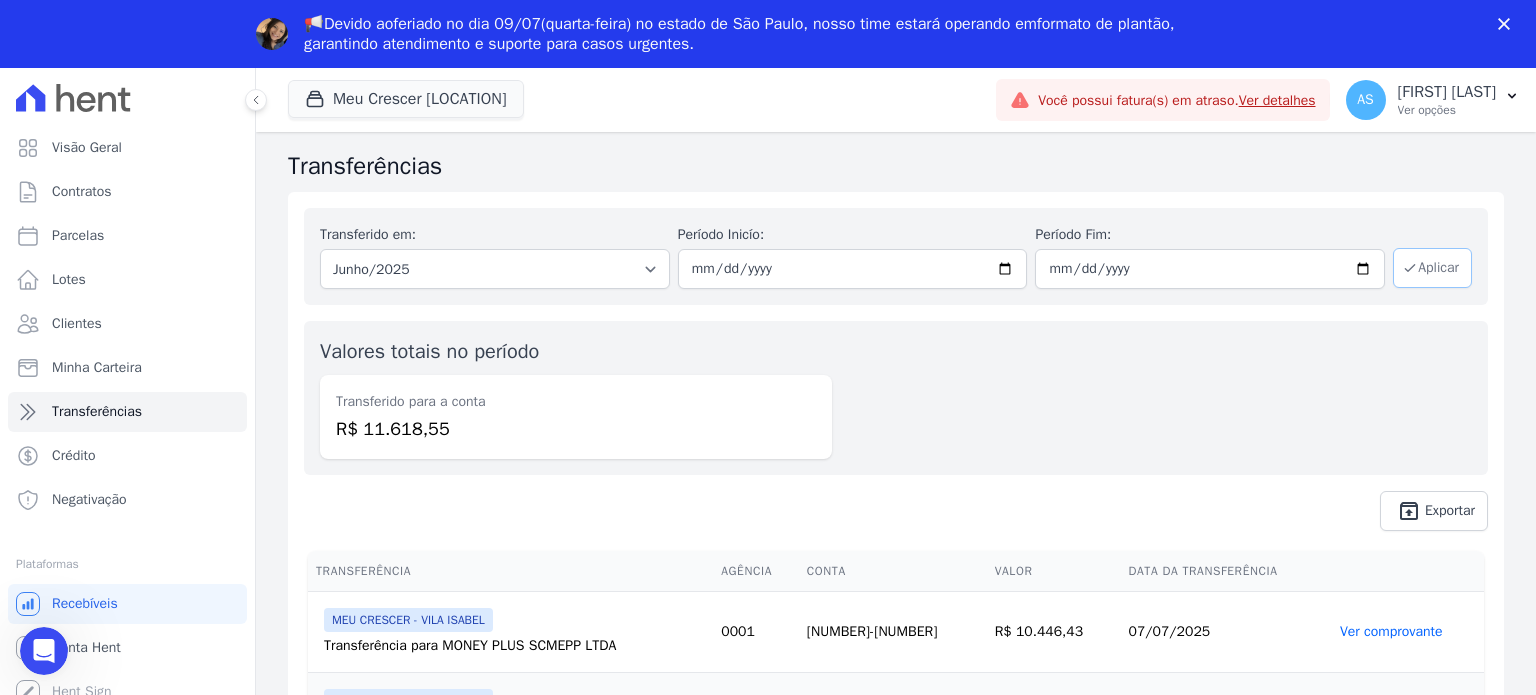click on "Aplicar" at bounding box center [1432, 268] 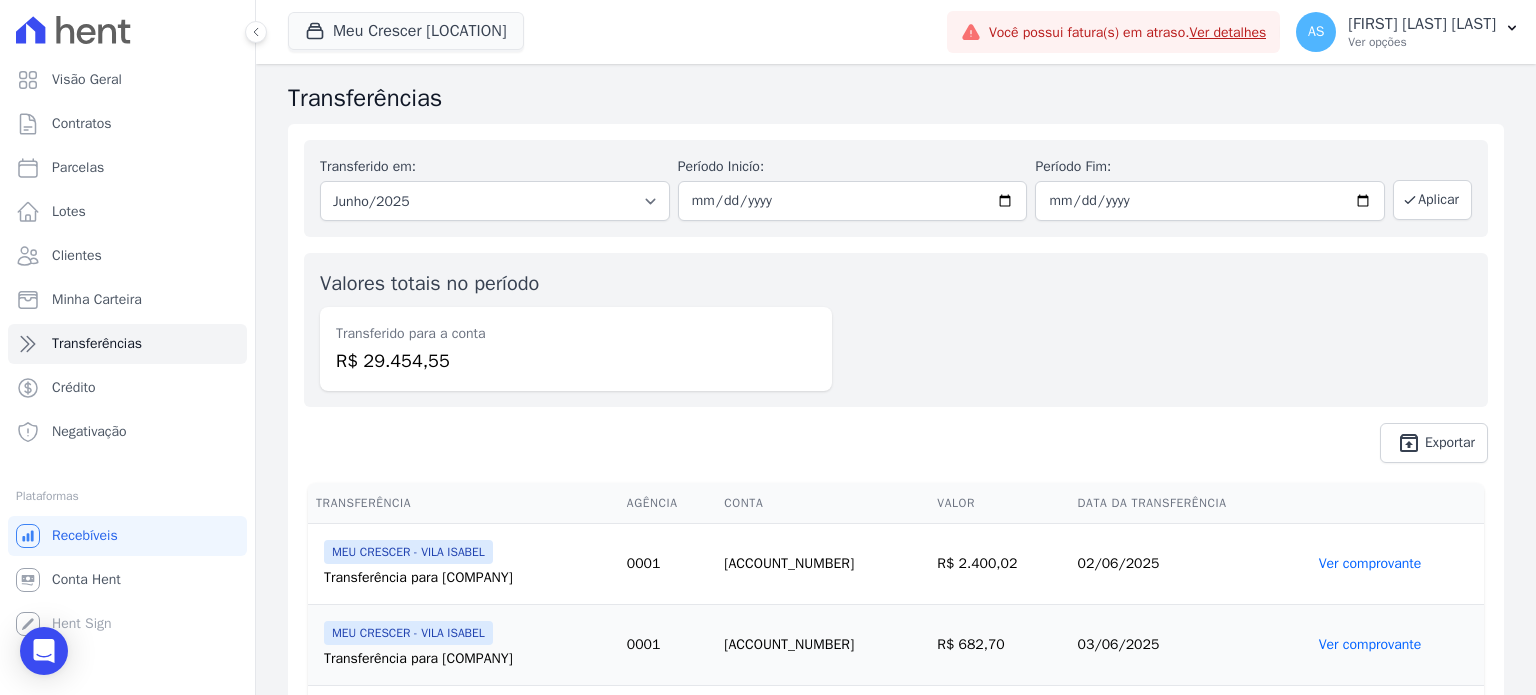 scroll, scrollTop: 0, scrollLeft: 0, axis: both 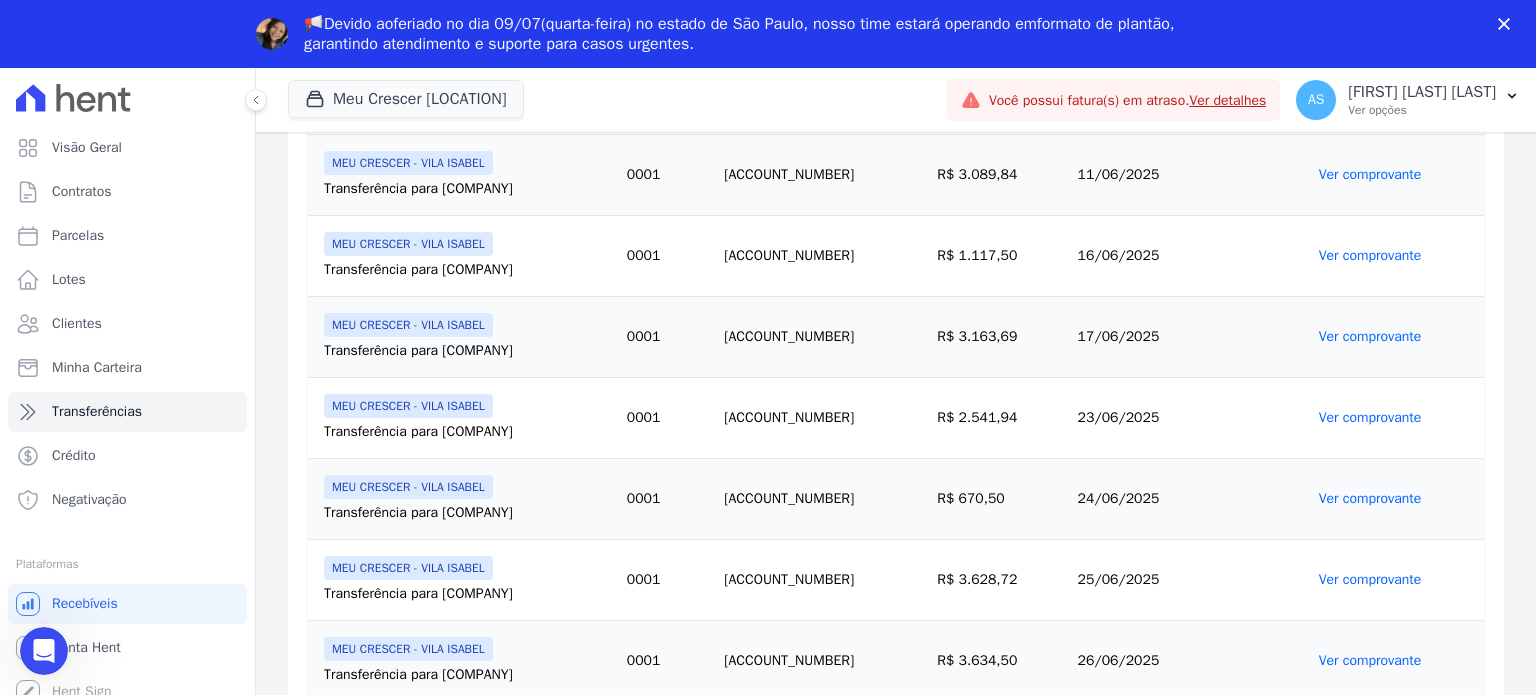 click on "Ver comprovante" at bounding box center [1370, 579] 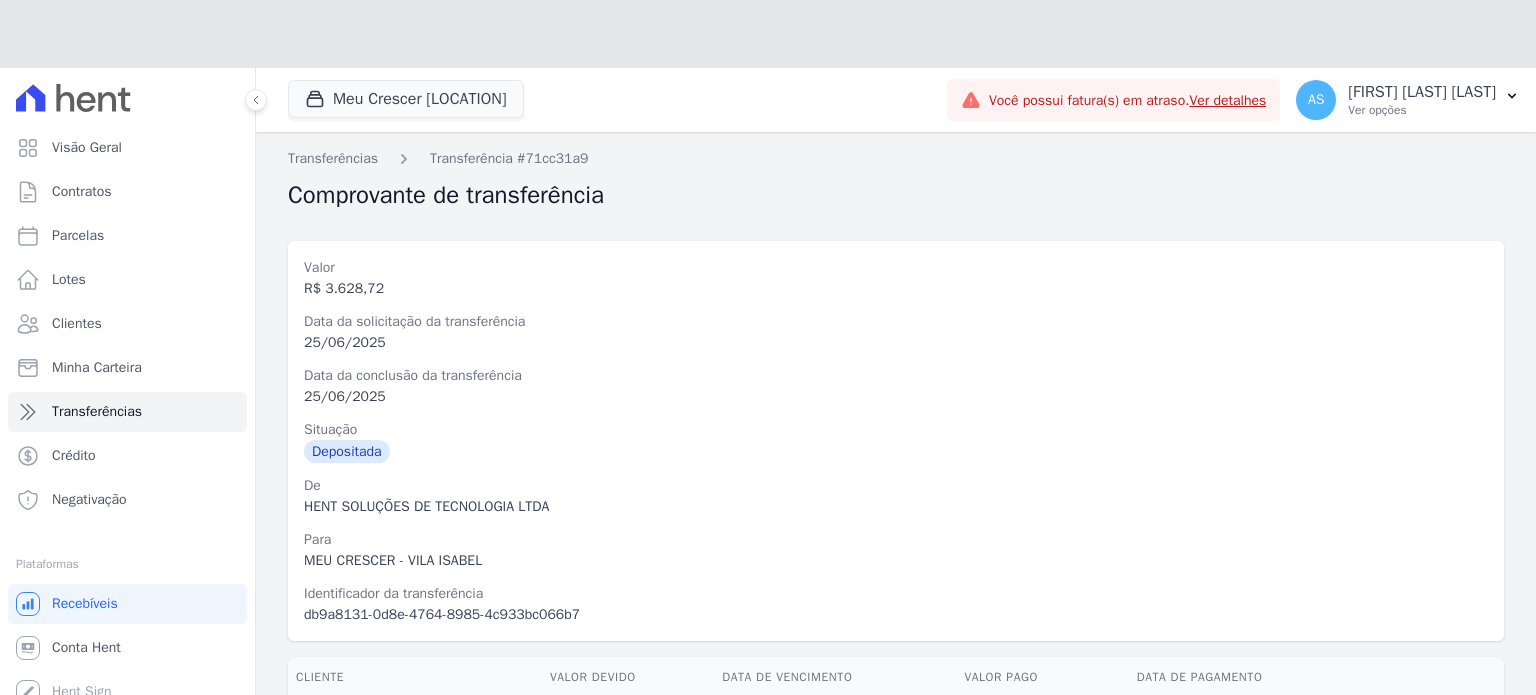 scroll, scrollTop: 109, scrollLeft: 0, axis: vertical 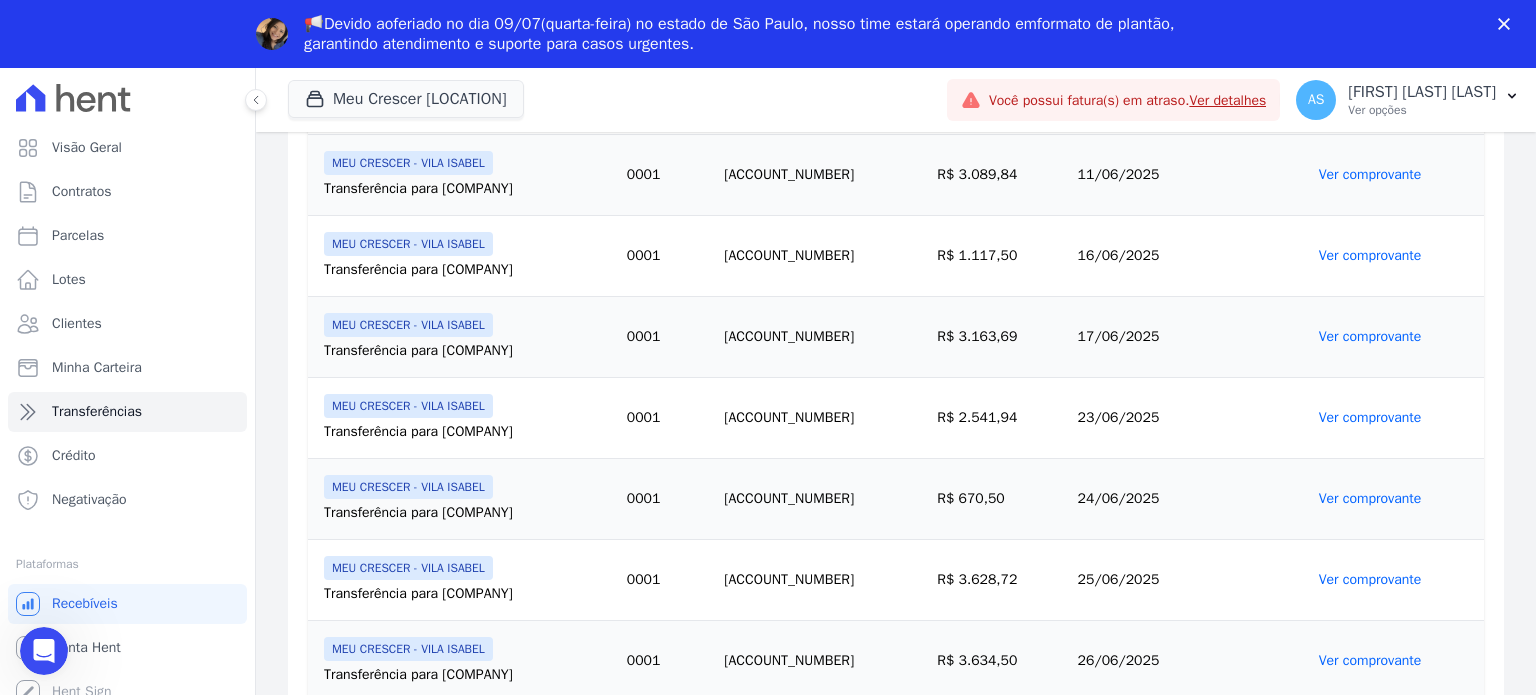 click on "Ver comprovante" at bounding box center (1370, 660) 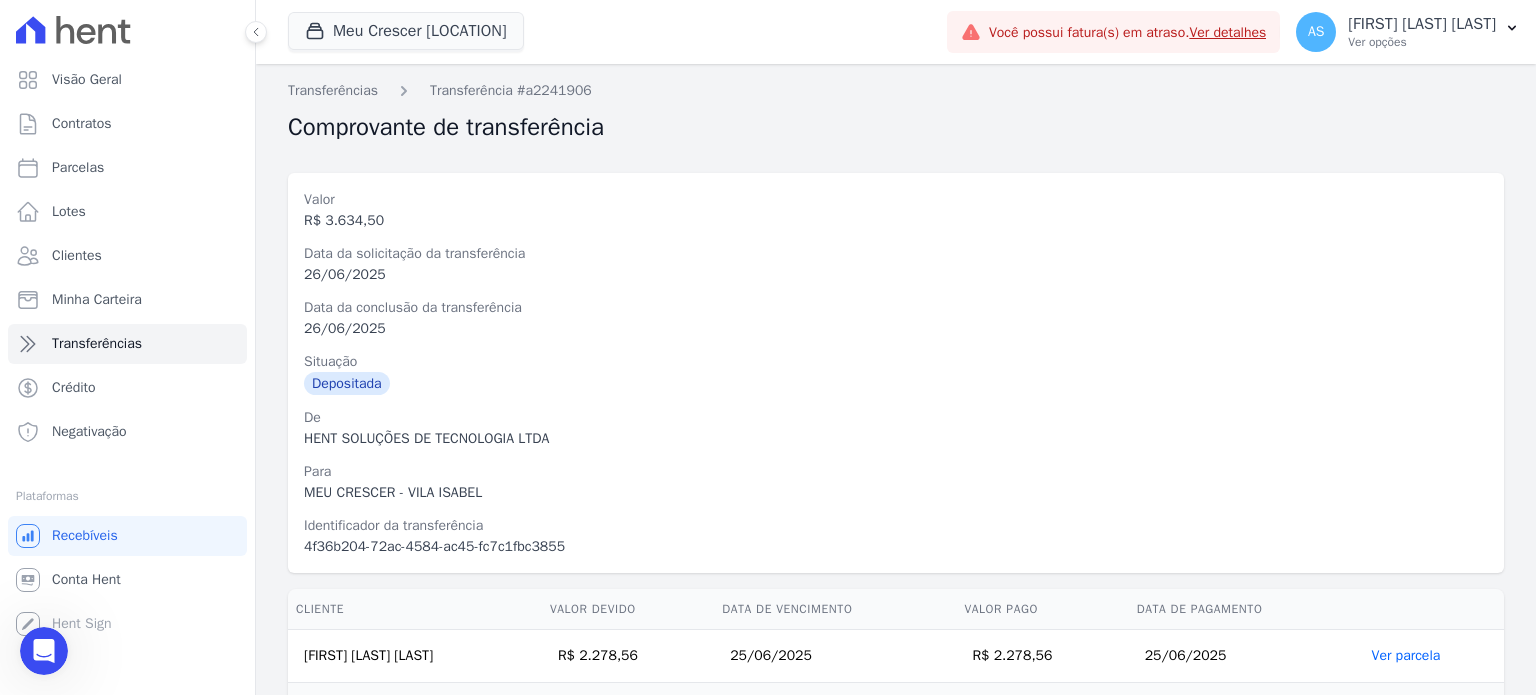 scroll, scrollTop: 0, scrollLeft: 0, axis: both 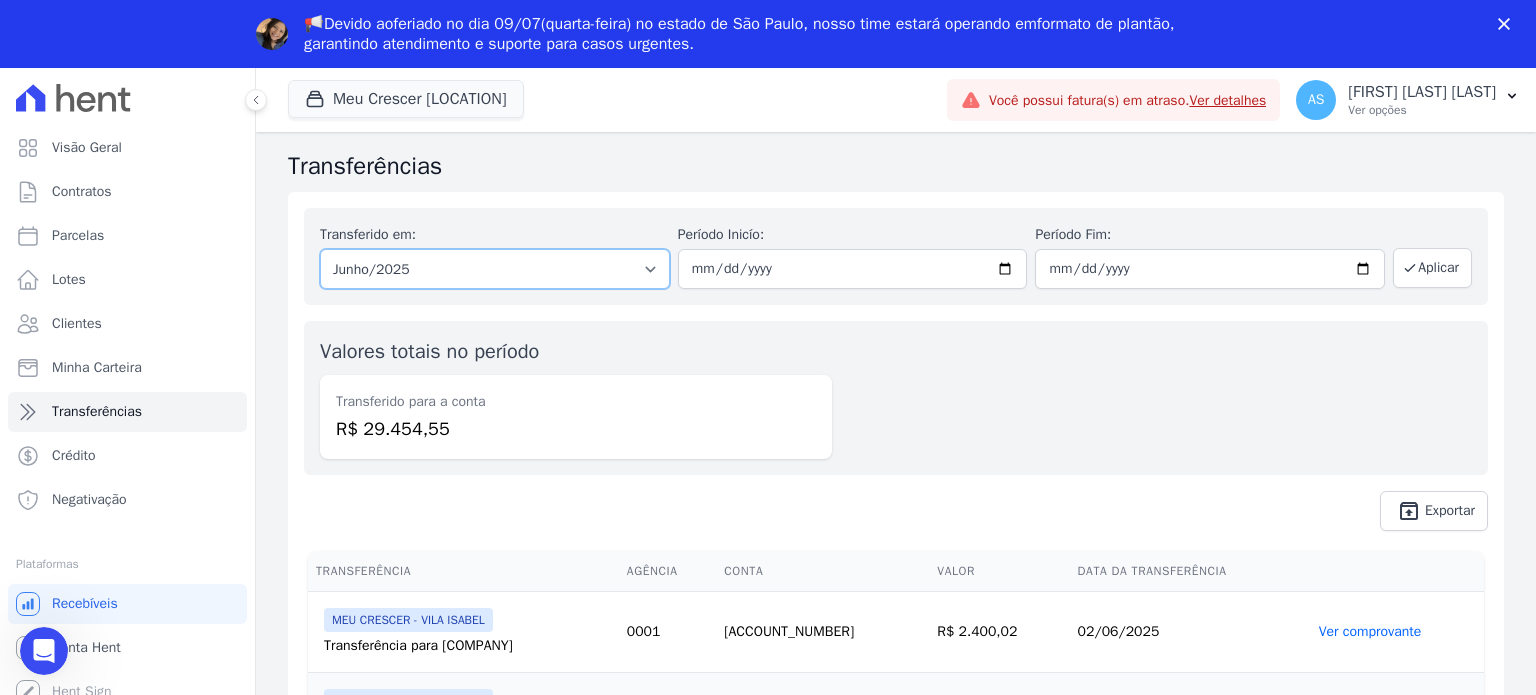 click on "Todos os meses
Fevereiro/2025
Março/2025
Abril/2025
Maio/2025
Junho/2025
Julho/2025" at bounding box center [495, 269] 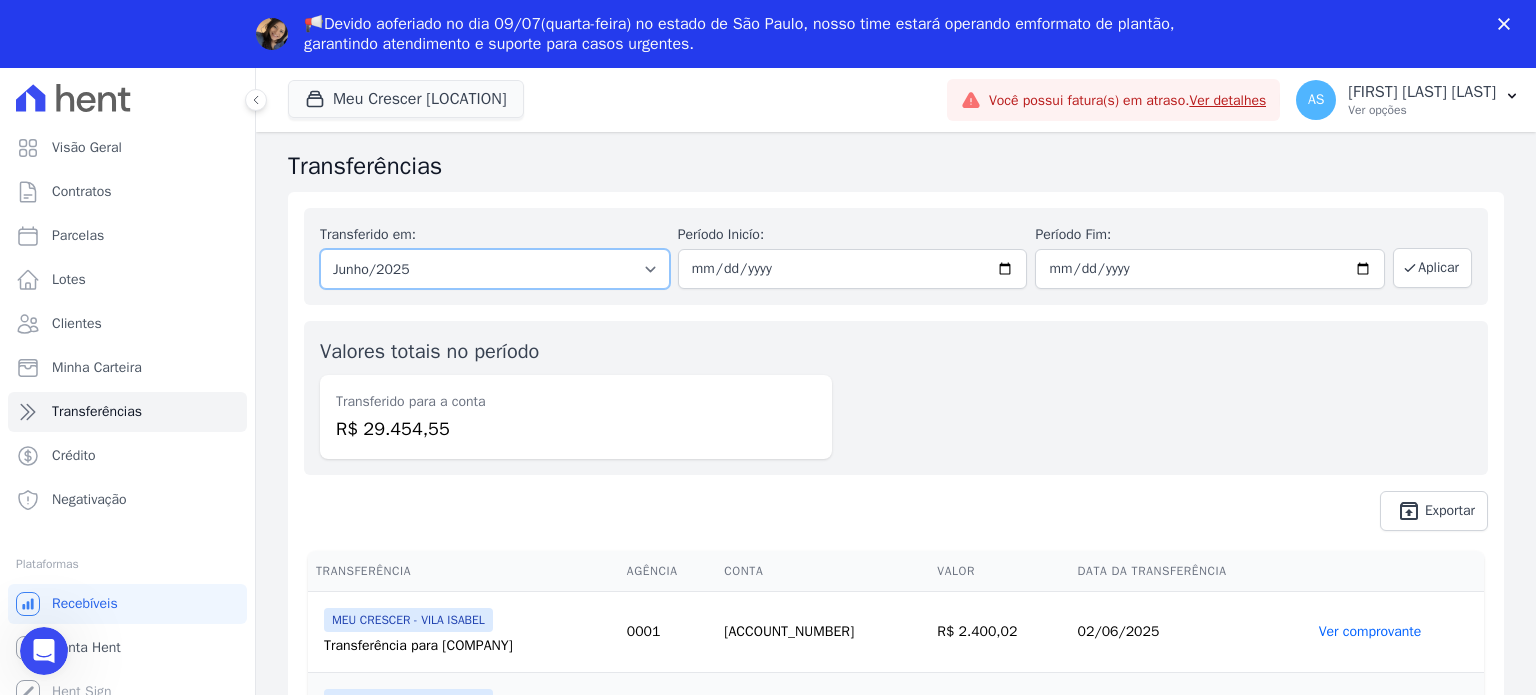 select on "07/2025" 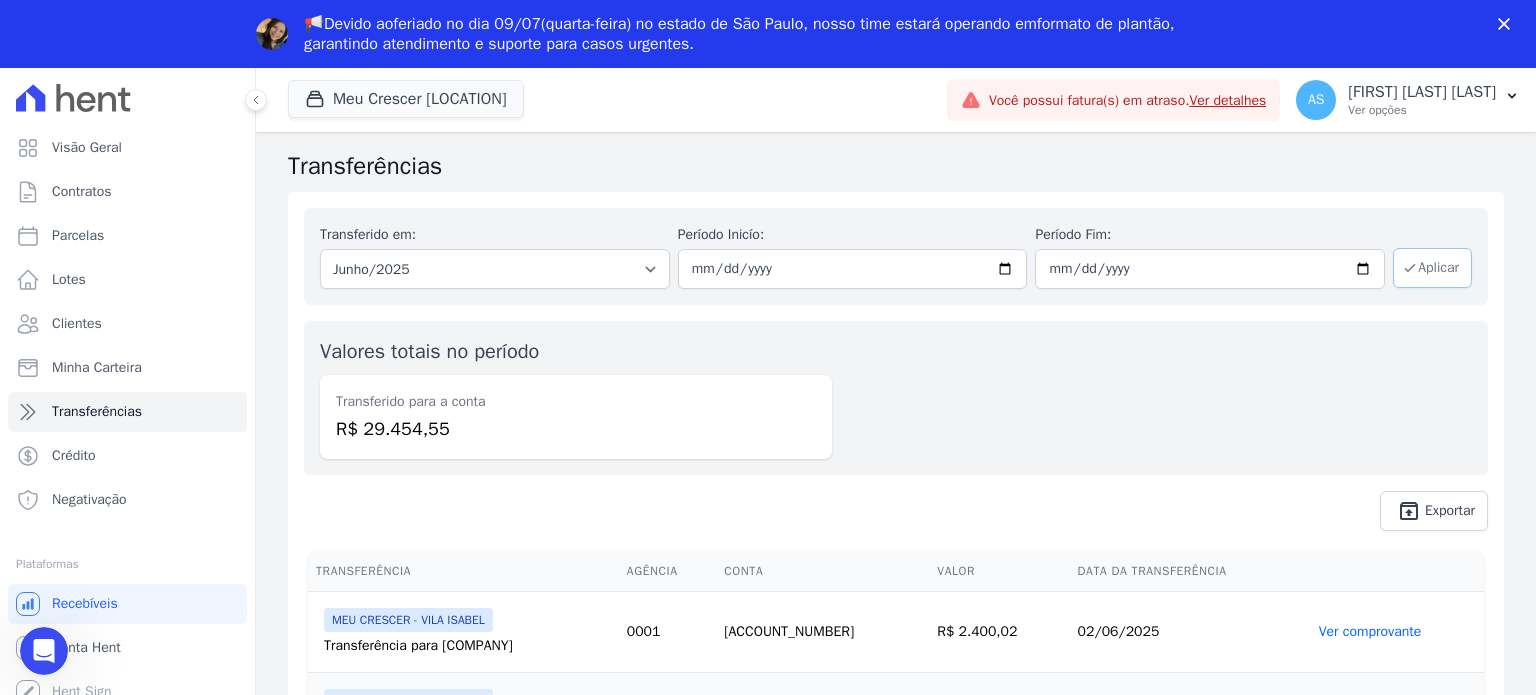click at bounding box center (1410, 268) 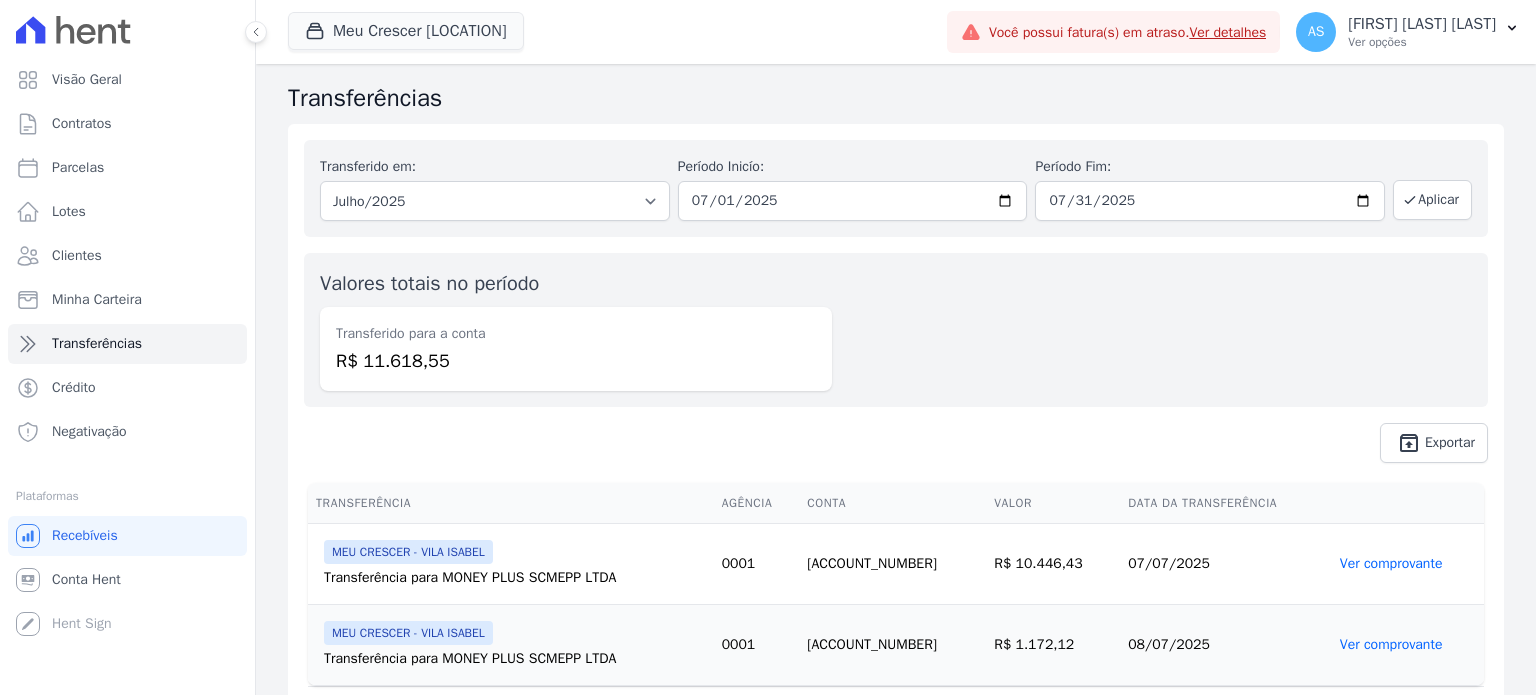 scroll, scrollTop: 0, scrollLeft: 0, axis: both 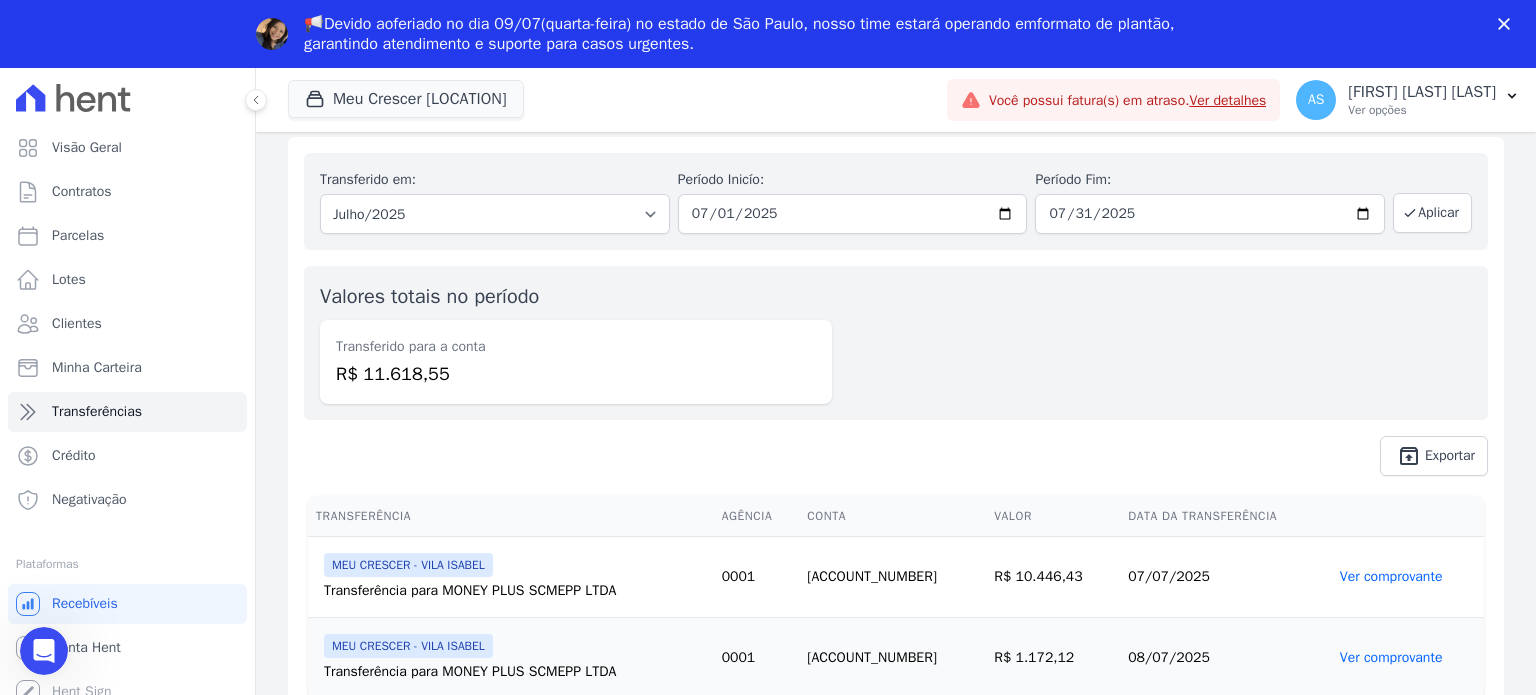 click on "Ver comprovante" at bounding box center [1391, 576] 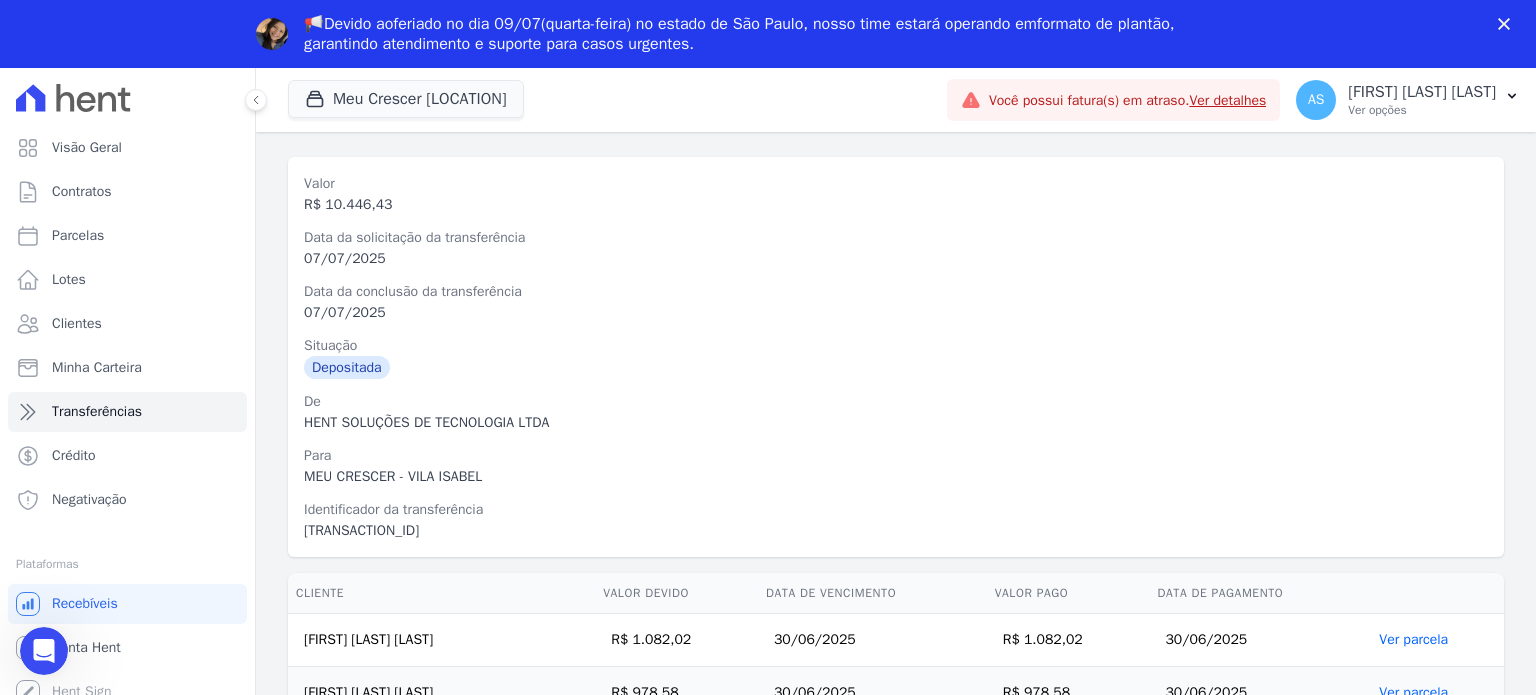 scroll, scrollTop: 0, scrollLeft: 0, axis: both 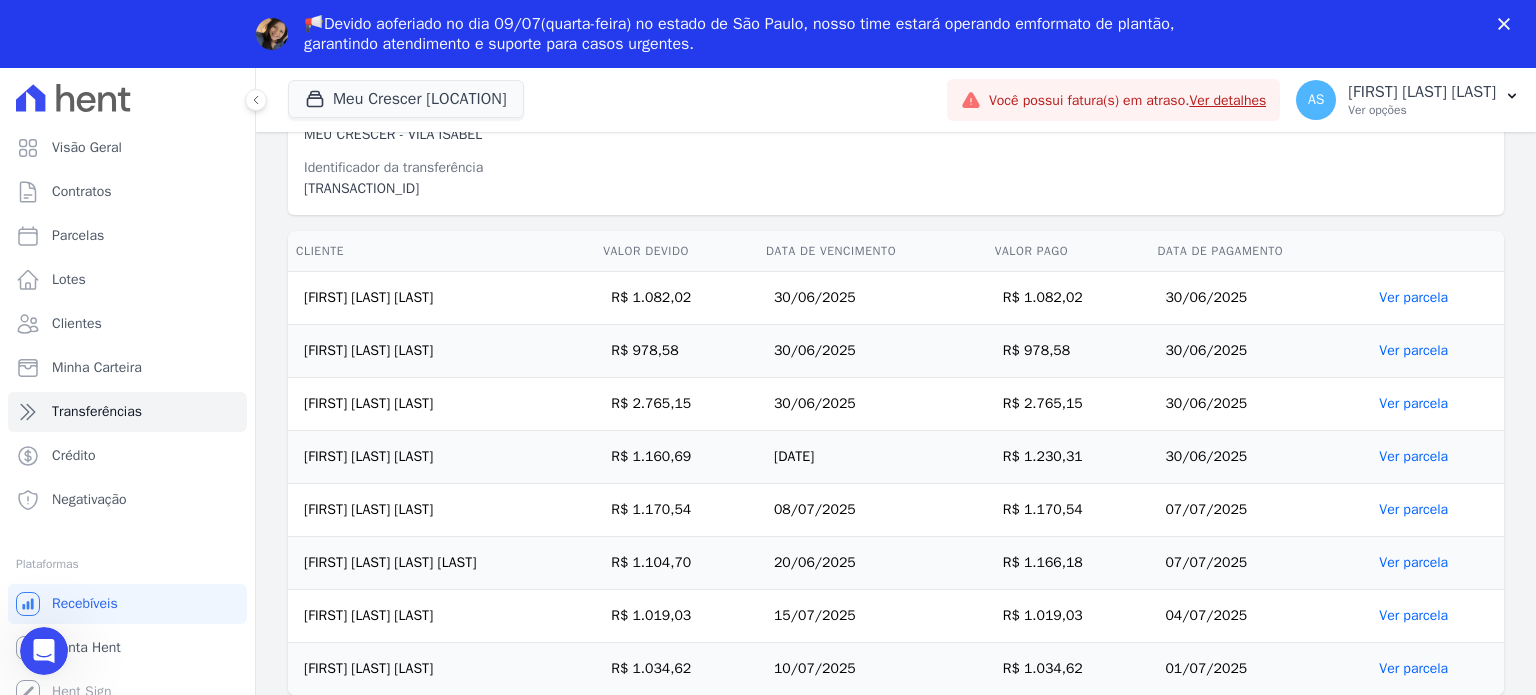 click on "R$ 978,58" at bounding box center [1068, 351] 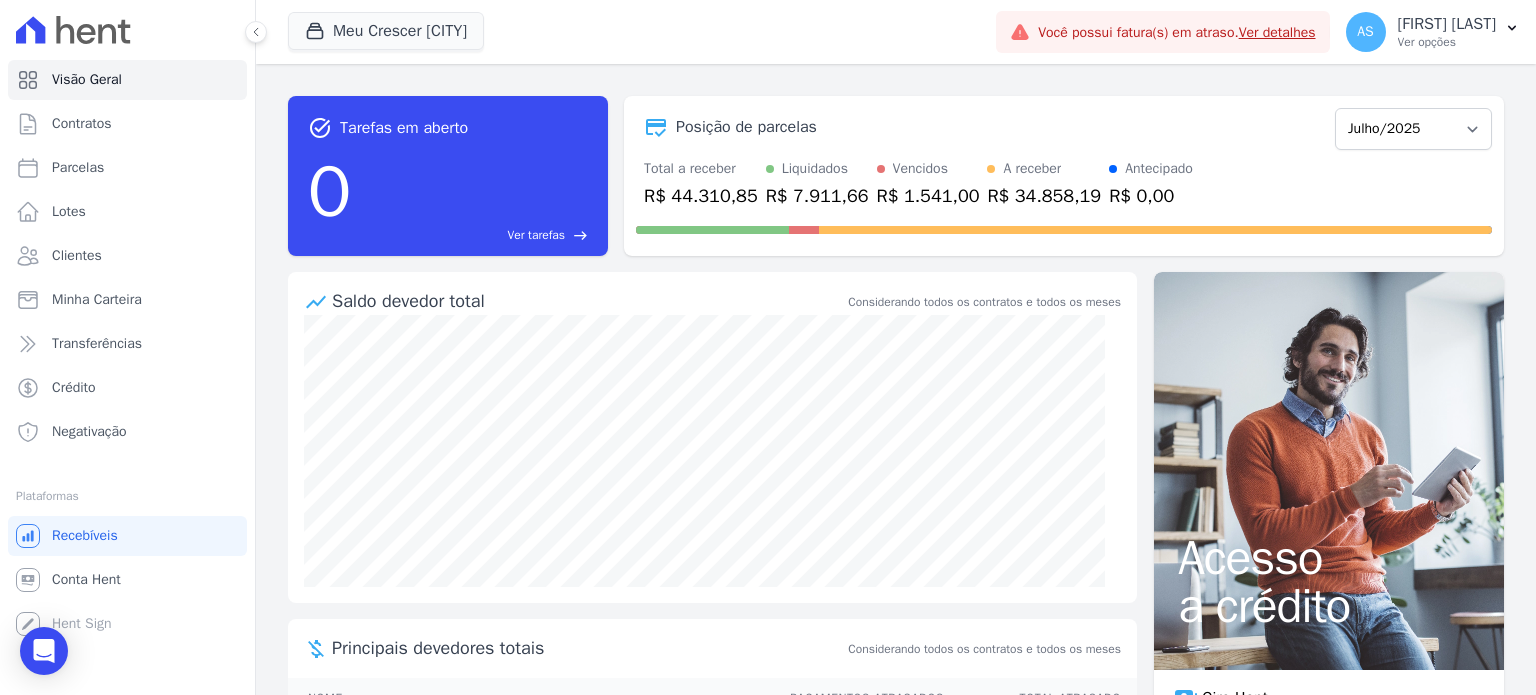 scroll, scrollTop: 0, scrollLeft: 0, axis: both 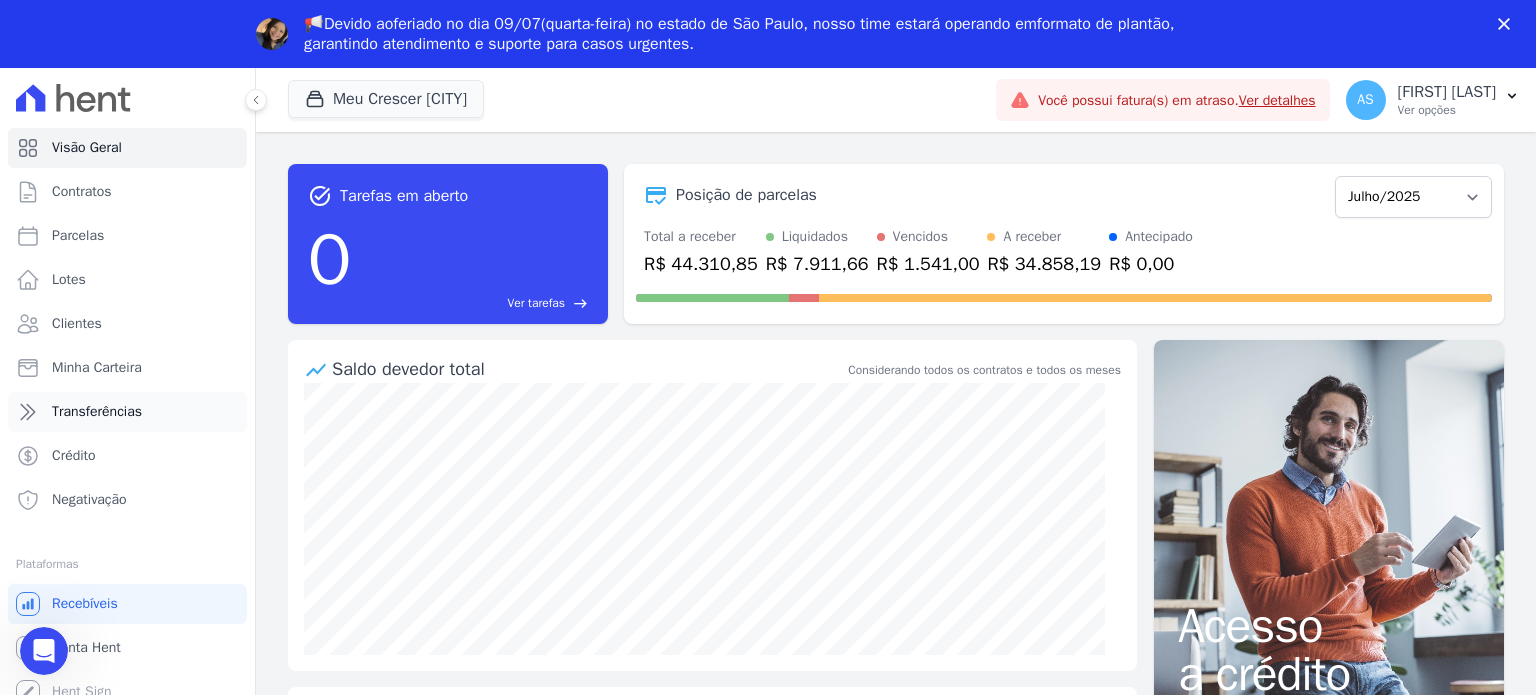 click on "Transferências" at bounding box center [127, 412] 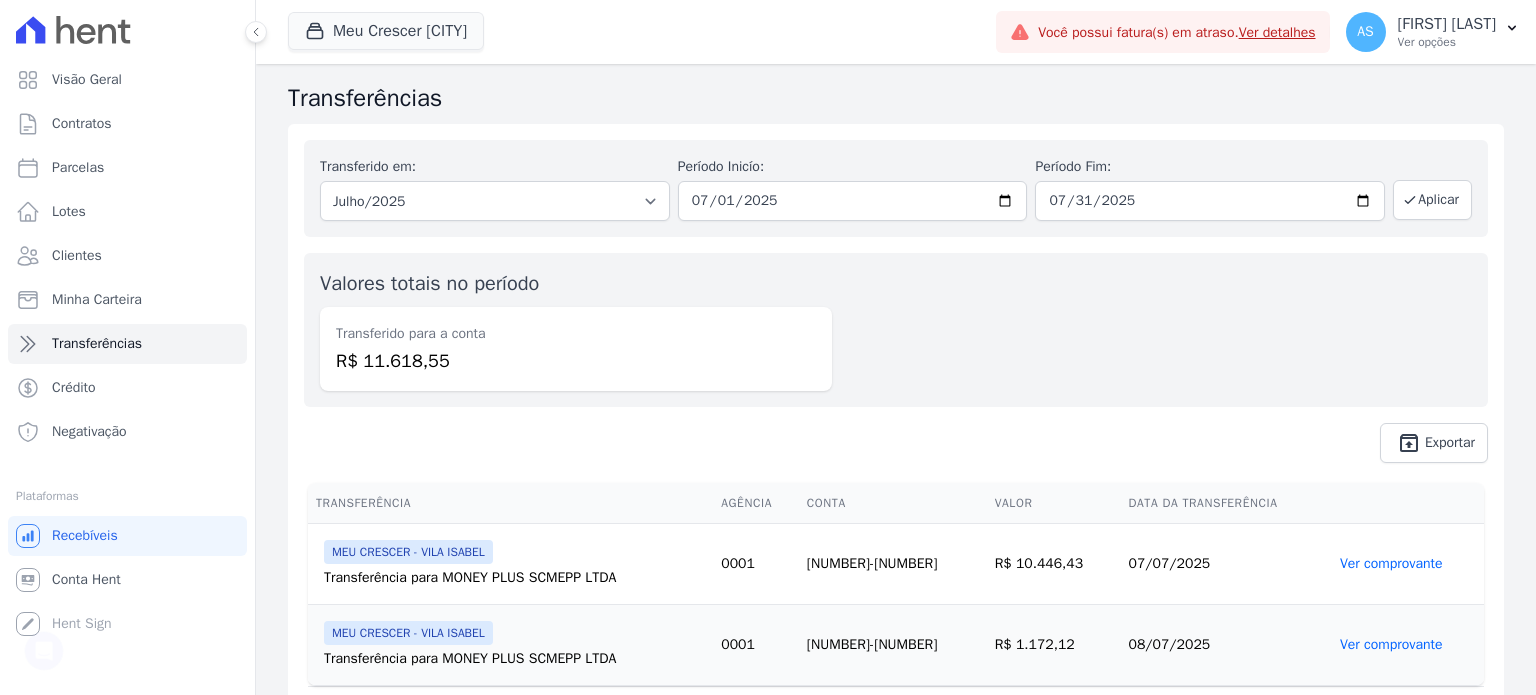 scroll, scrollTop: 0, scrollLeft: 0, axis: both 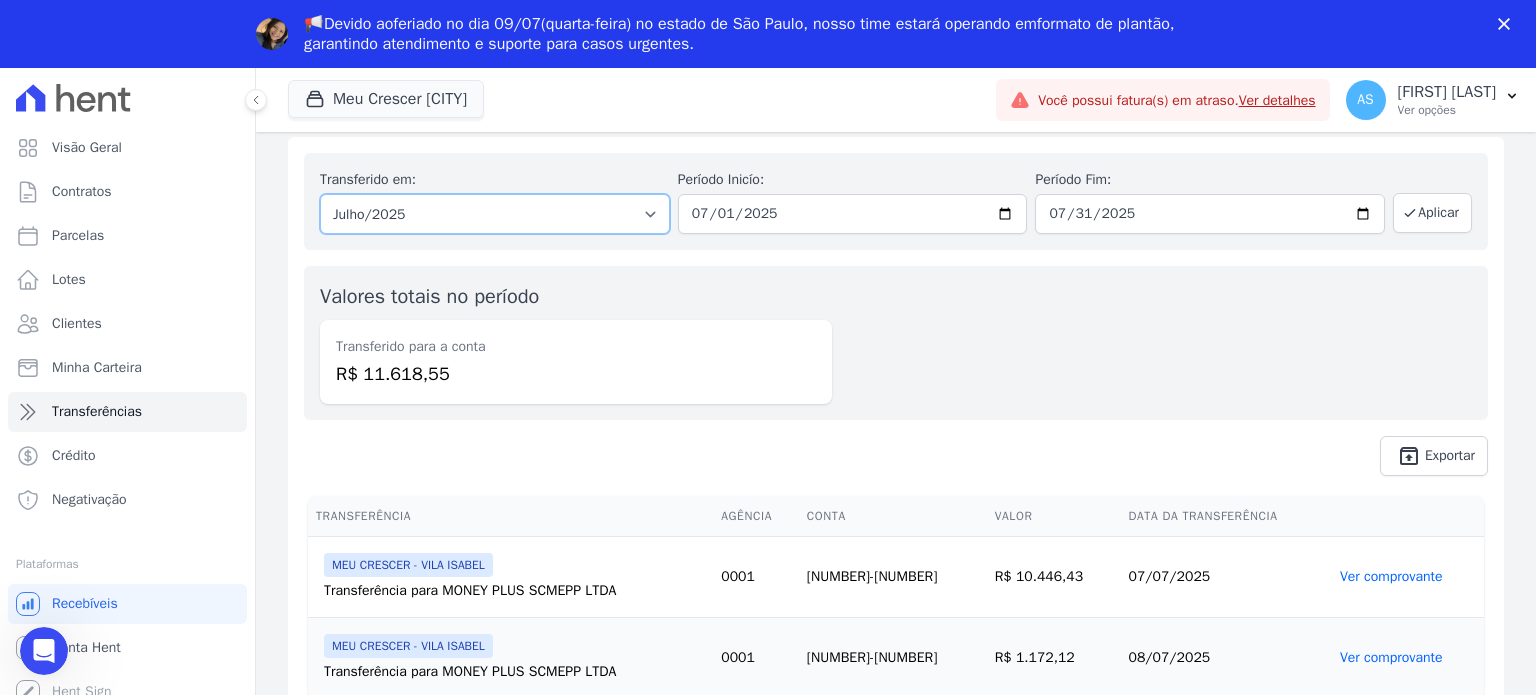 click on "Todos os meses
Fevereiro/2025
Março/2025
Abril/2025
Maio/2025
Junho/2025
Julho/2025" at bounding box center [495, 214] 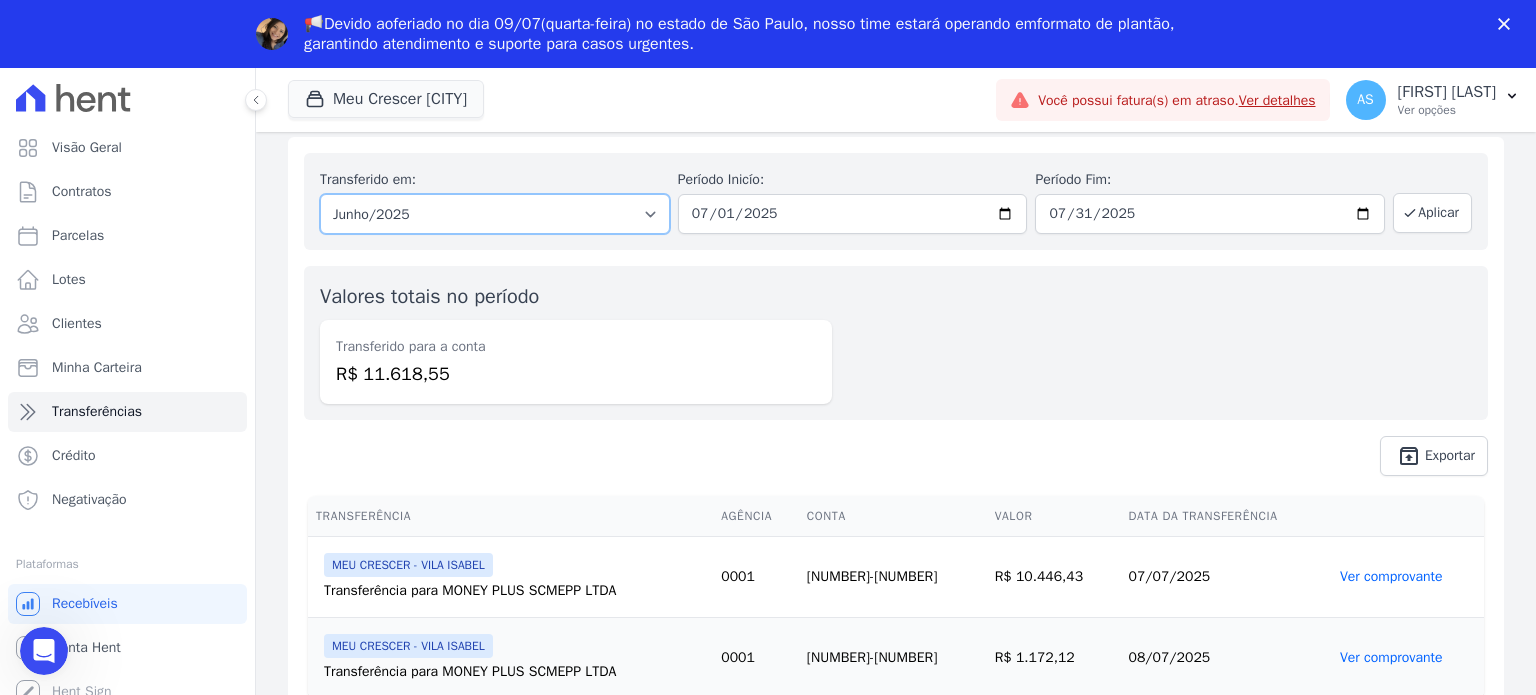 click on "Todos os meses
Fevereiro/2025
Março/2025
Abril/2025
Maio/2025
Junho/2025
Julho/2025" at bounding box center [495, 214] 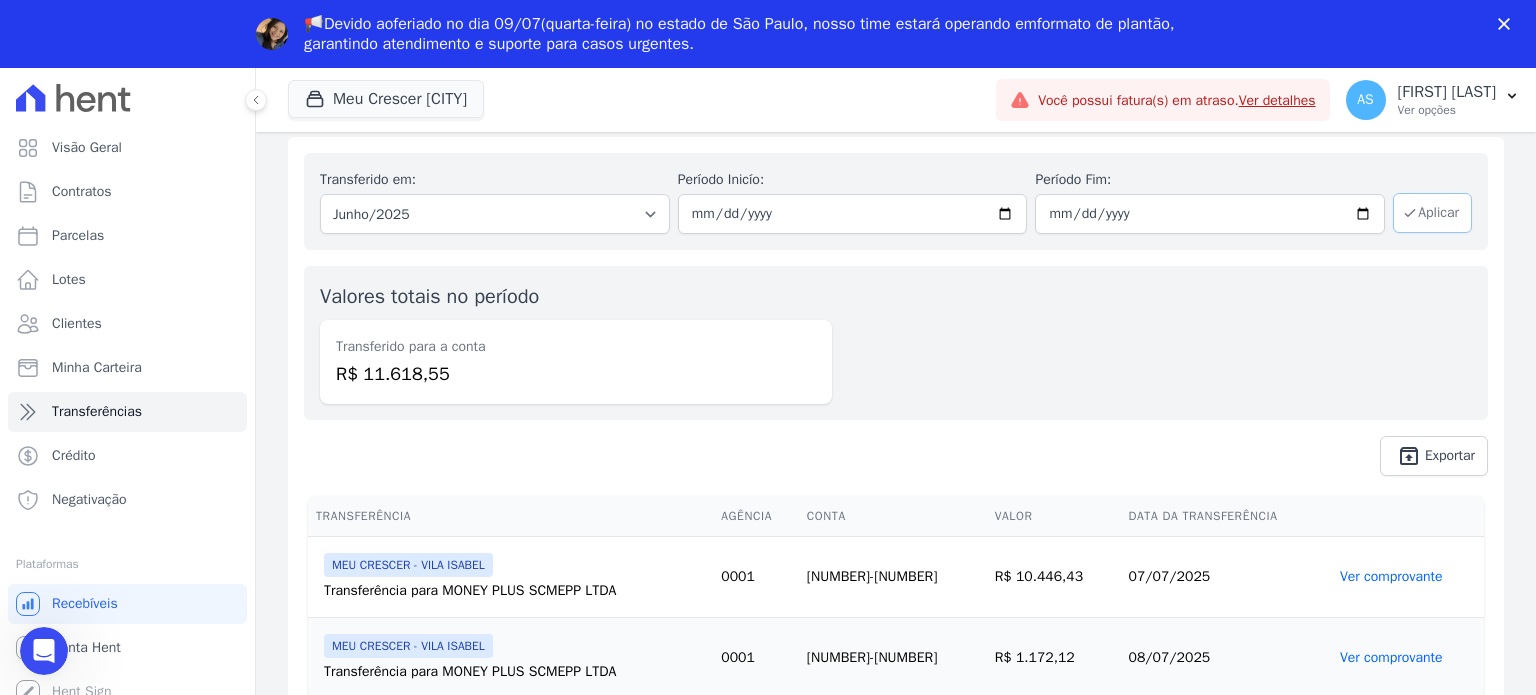 click on "Aplicar" at bounding box center (1432, 213) 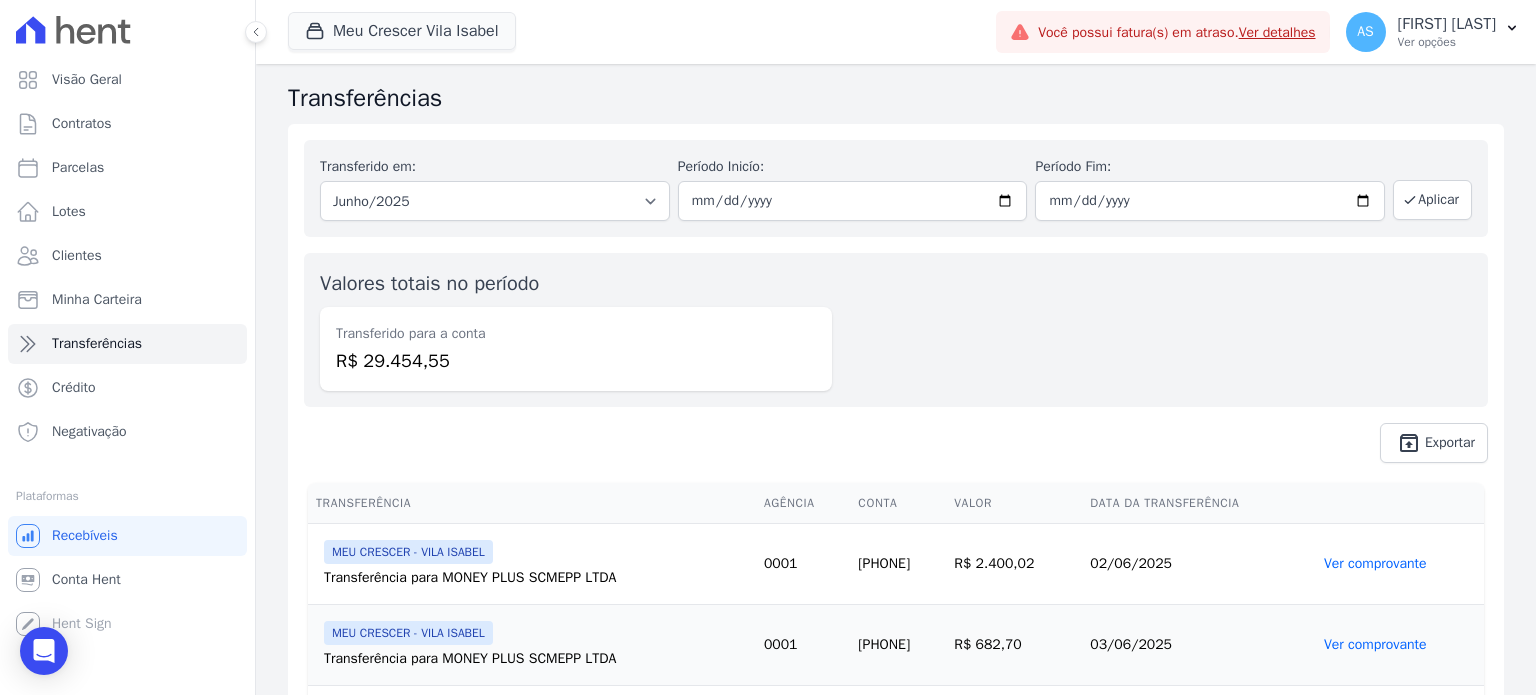 scroll, scrollTop: 0, scrollLeft: 0, axis: both 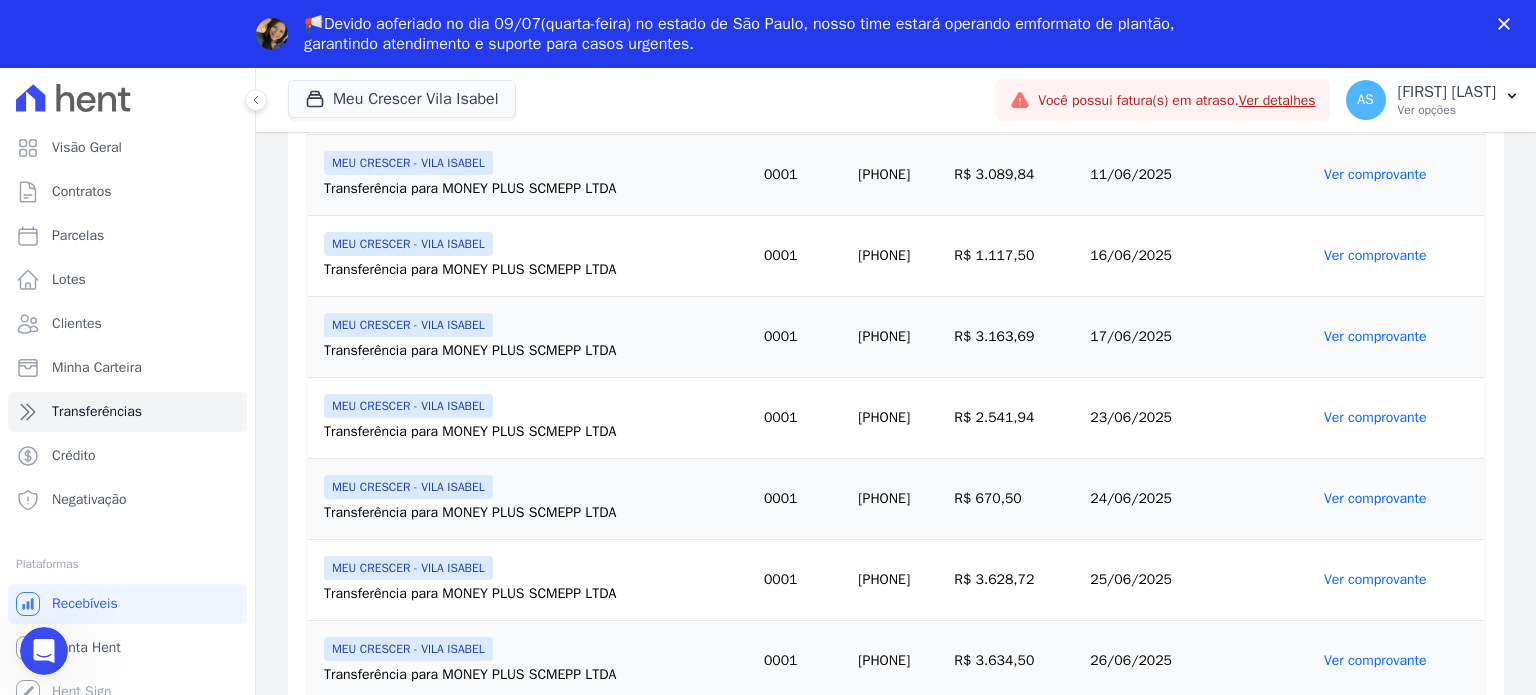 click on "Ver comprovante" at bounding box center (1375, 660) 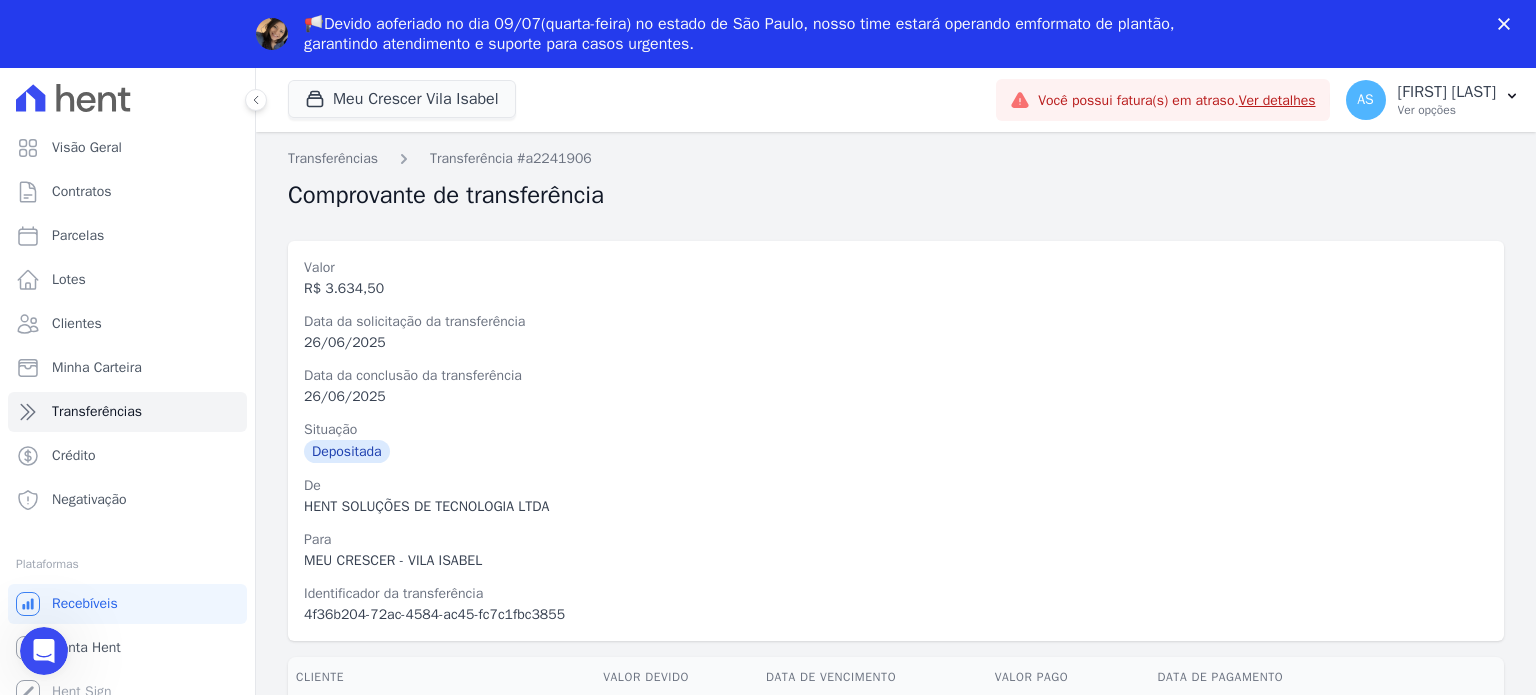 scroll, scrollTop: 0, scrollLeft: 0, axis: both 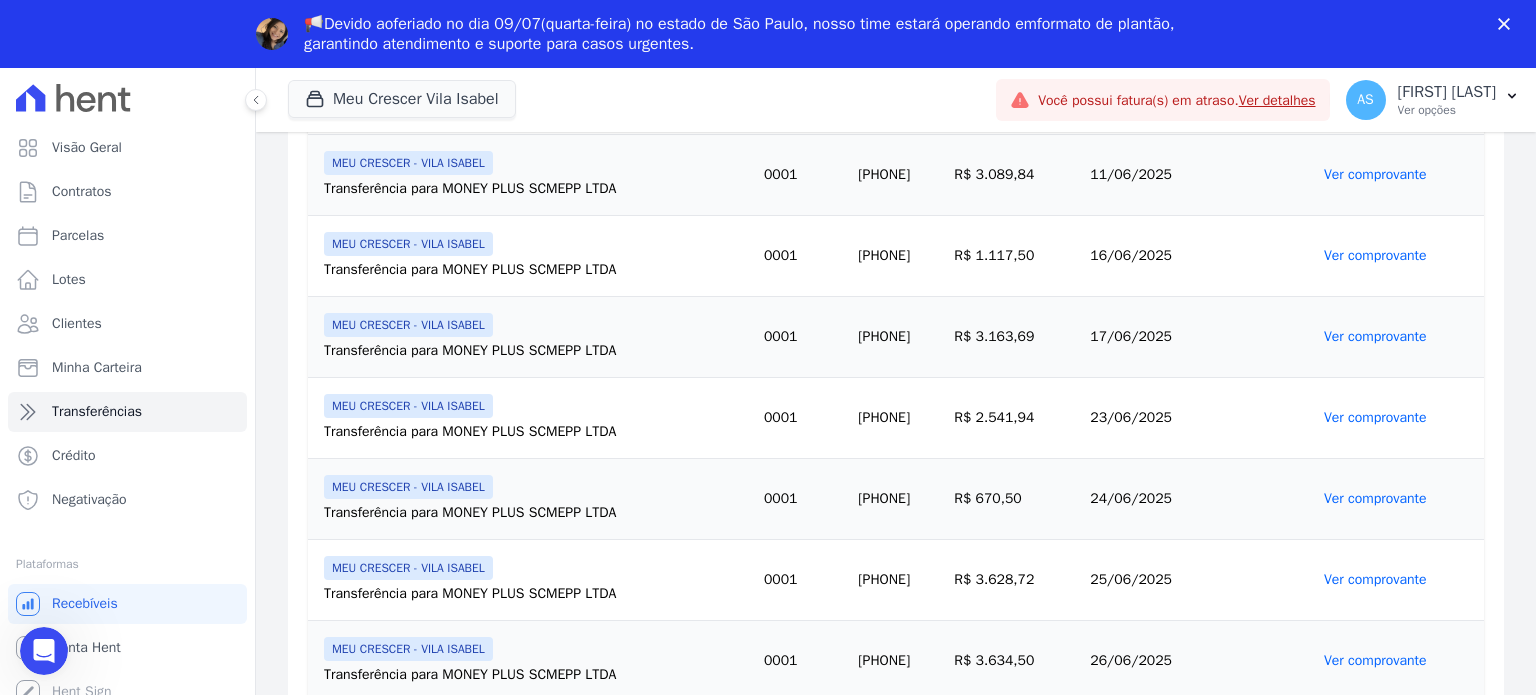 click on "Ver comprovante" at bounding box center (1375, 660) 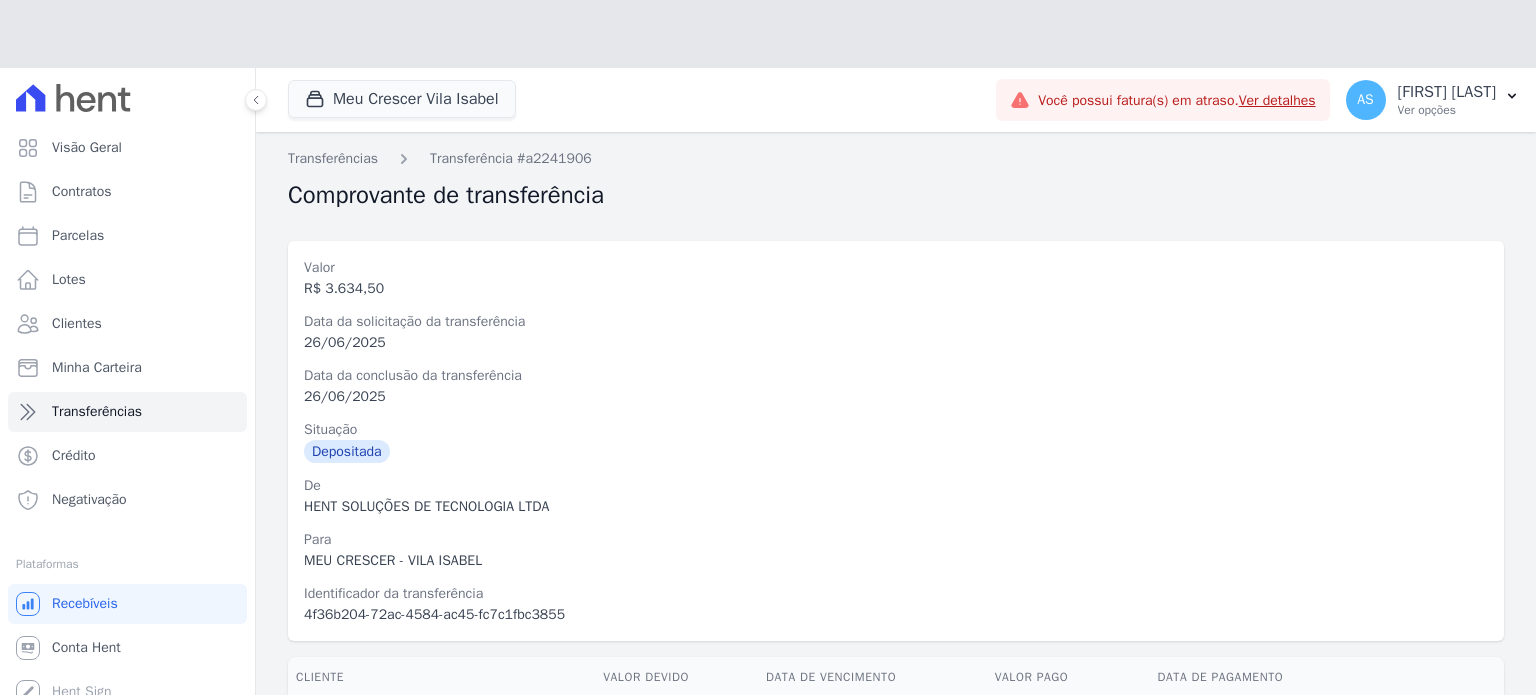 scroll, scrollTop: 100, scrollLeft: 0, axis: vertical 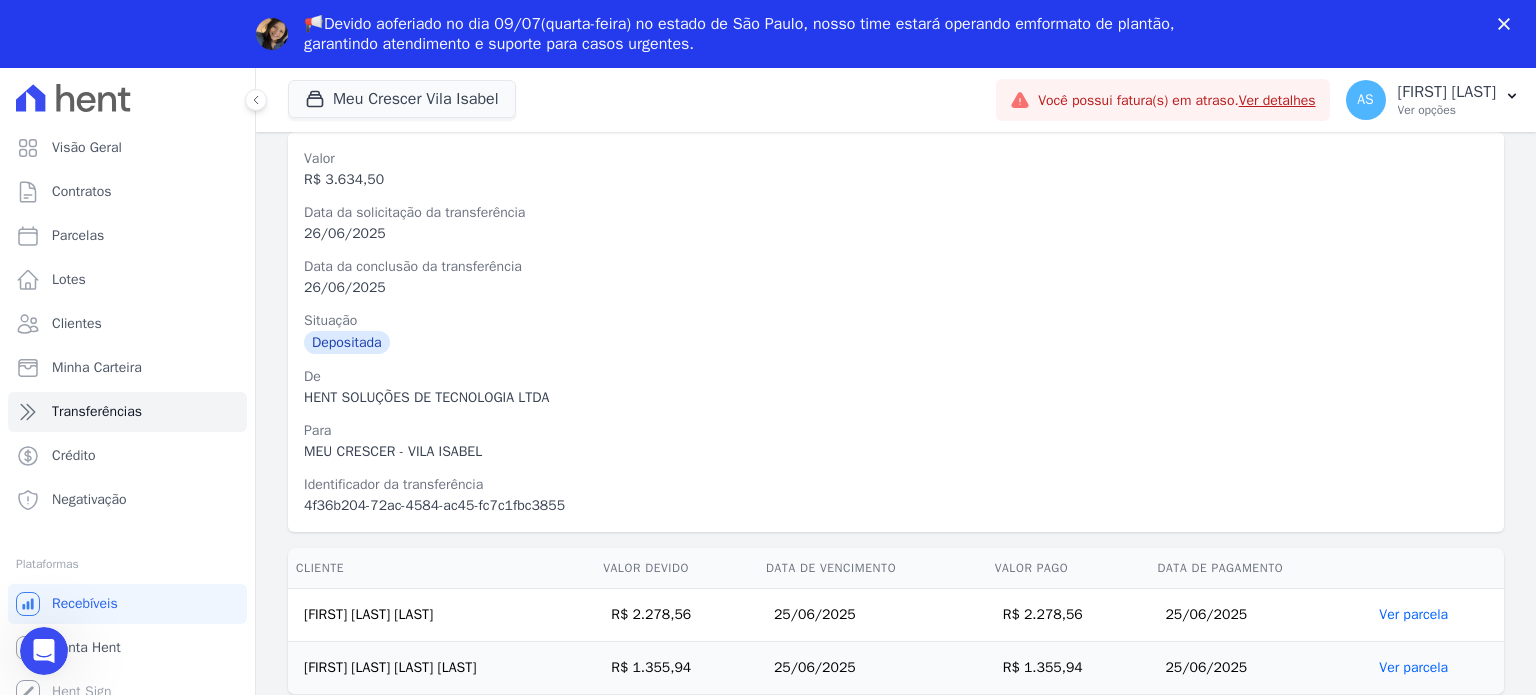 click on "R$ 1.355,94" at bounding box center (1068, 668) 